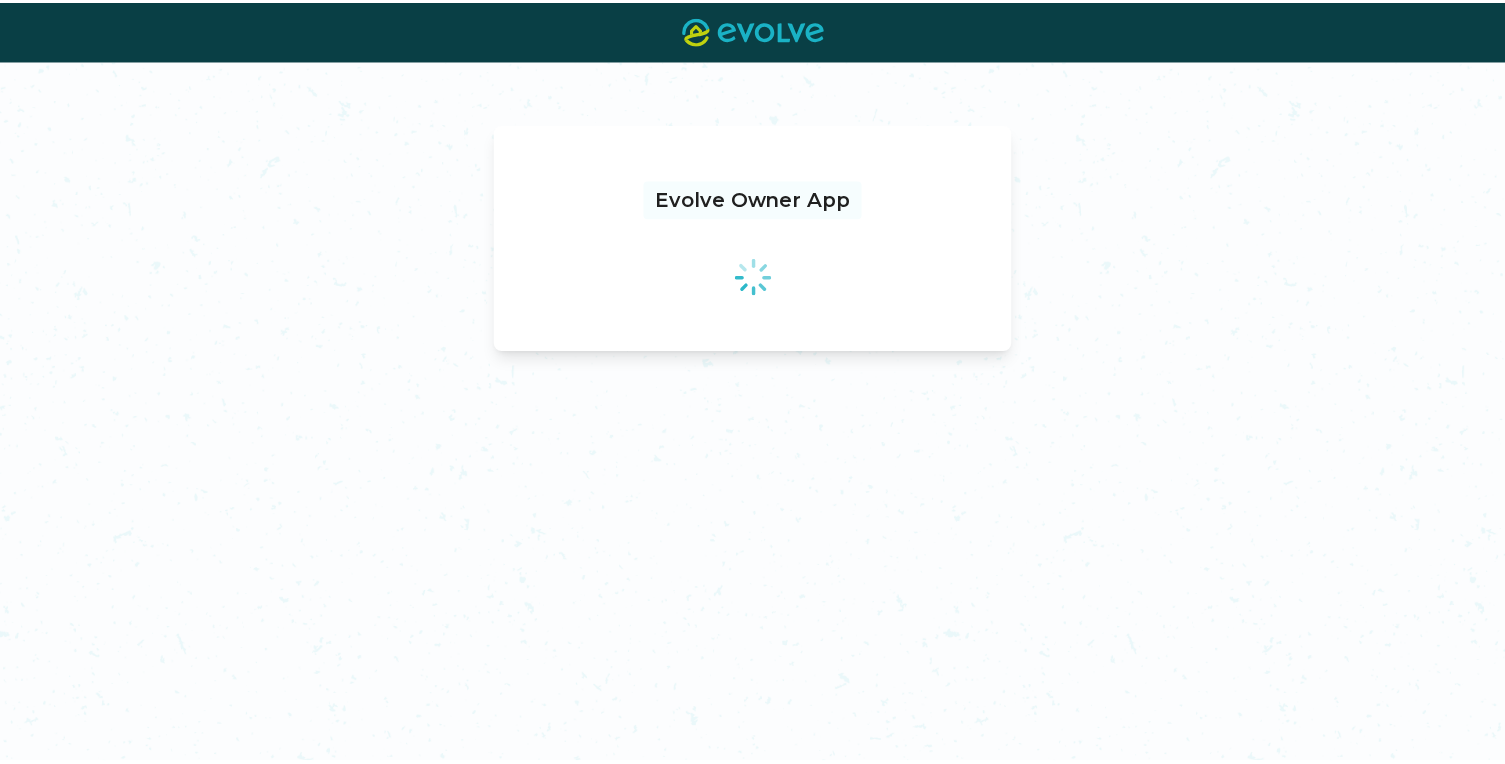 scroll, scrollTop: 0, scrollLeft: 0, axis: both 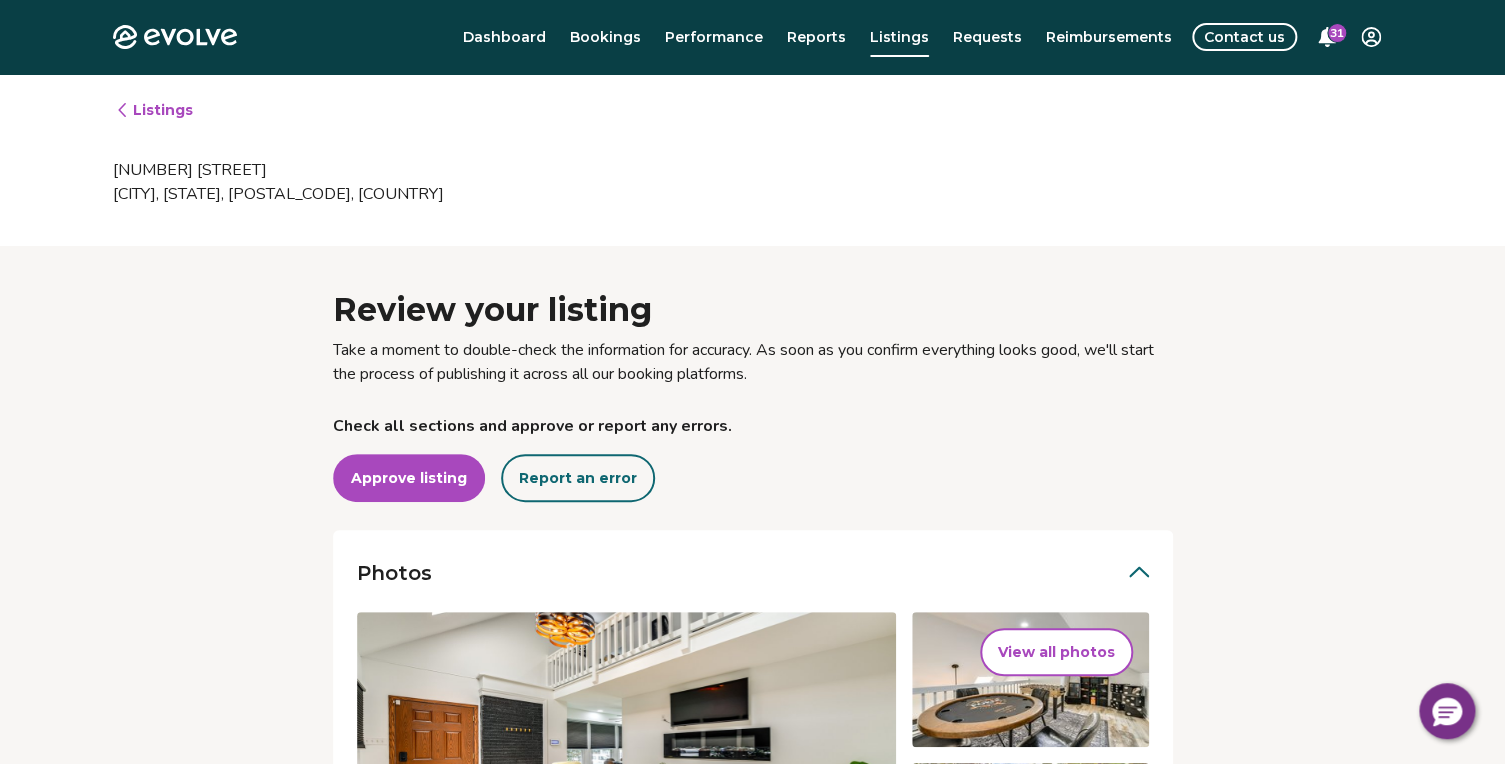 click on "Evolve Dashboard Bookings Performance Reports Listings Requests Reimbursements Contact us 31 Listings 15809 Roland View Dr Chester, Virginia, 23831, United States Review your listing Take a moment to double-check the information for accuracy. As soon as you confirm everything looks good, we'll start the process of publishing it across all our booking platforms. Check all sections and approve or report any errors. Approve listing Report an error Photos View all photos Report an error Occupancy Guest pre-arrival information Listing details Amenities Rates, fees, and taxes Check all sections and approve or report any errors. Approve listing Report an error © 2013-Present Evolve Vacation Rental Network Privacy Policy | Terms of Service" at bounding box center (752, 814) 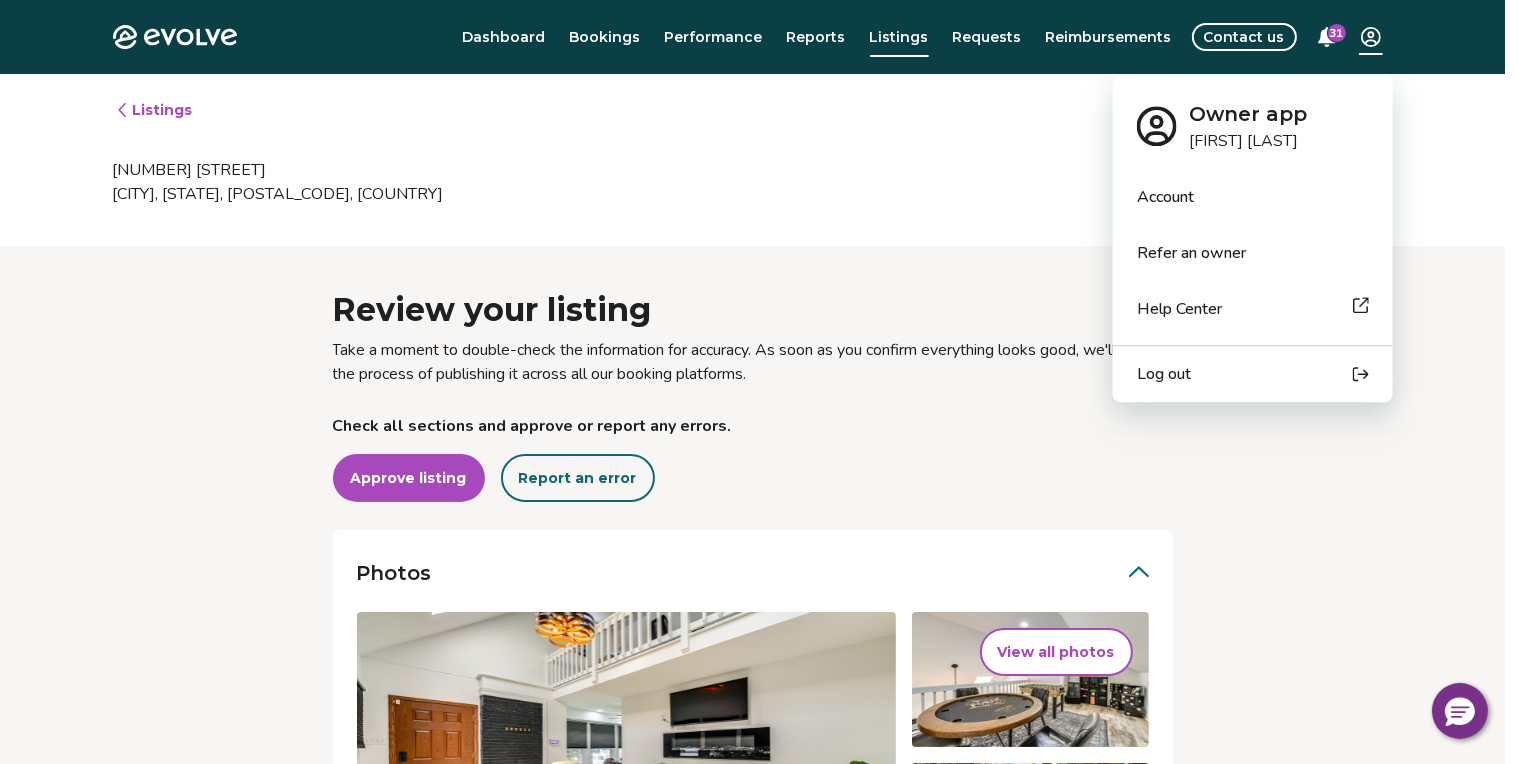 click on "Log out" at bounding box center [1164, 374] 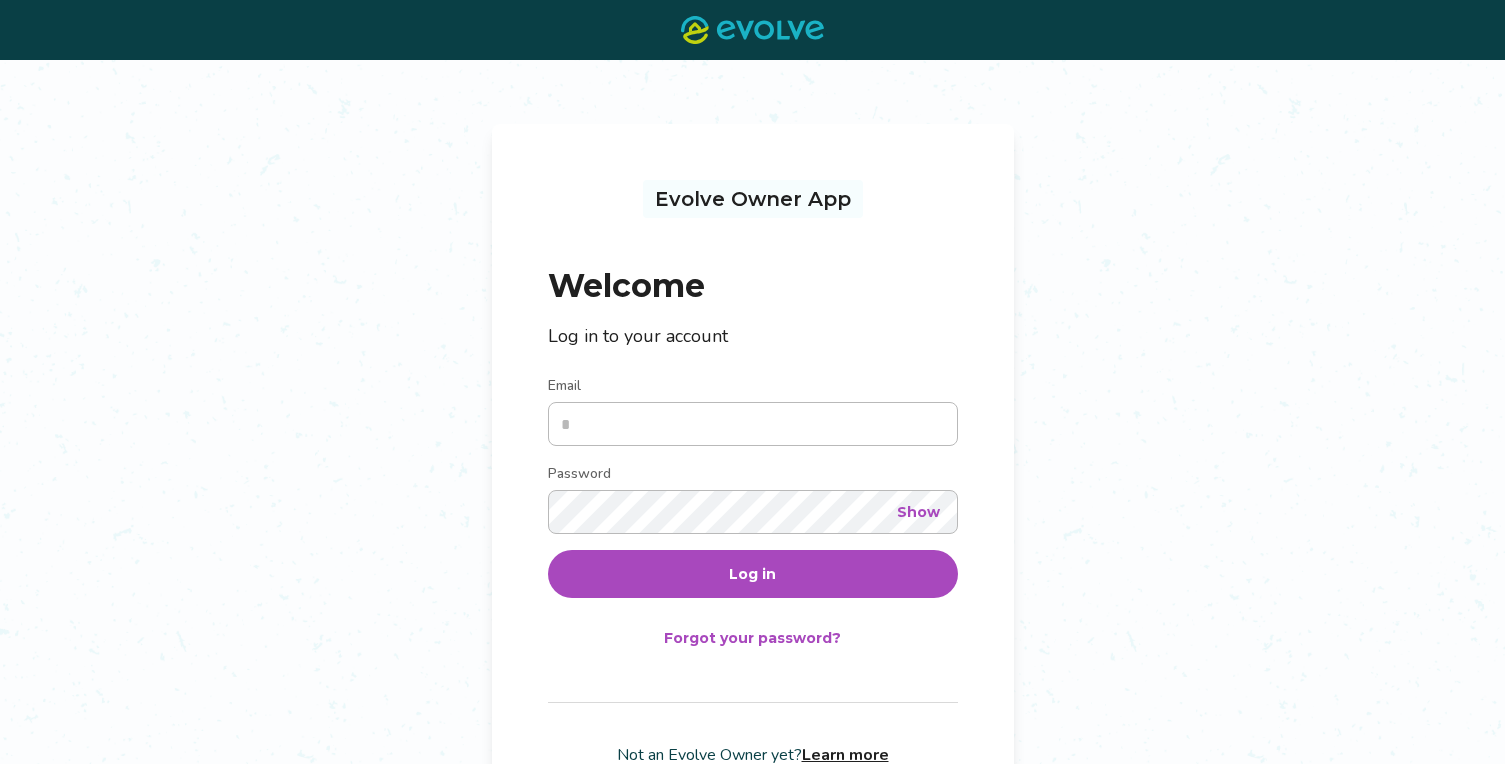 scroll, scrollTop: 0, scrollLeft: 0, axis: both 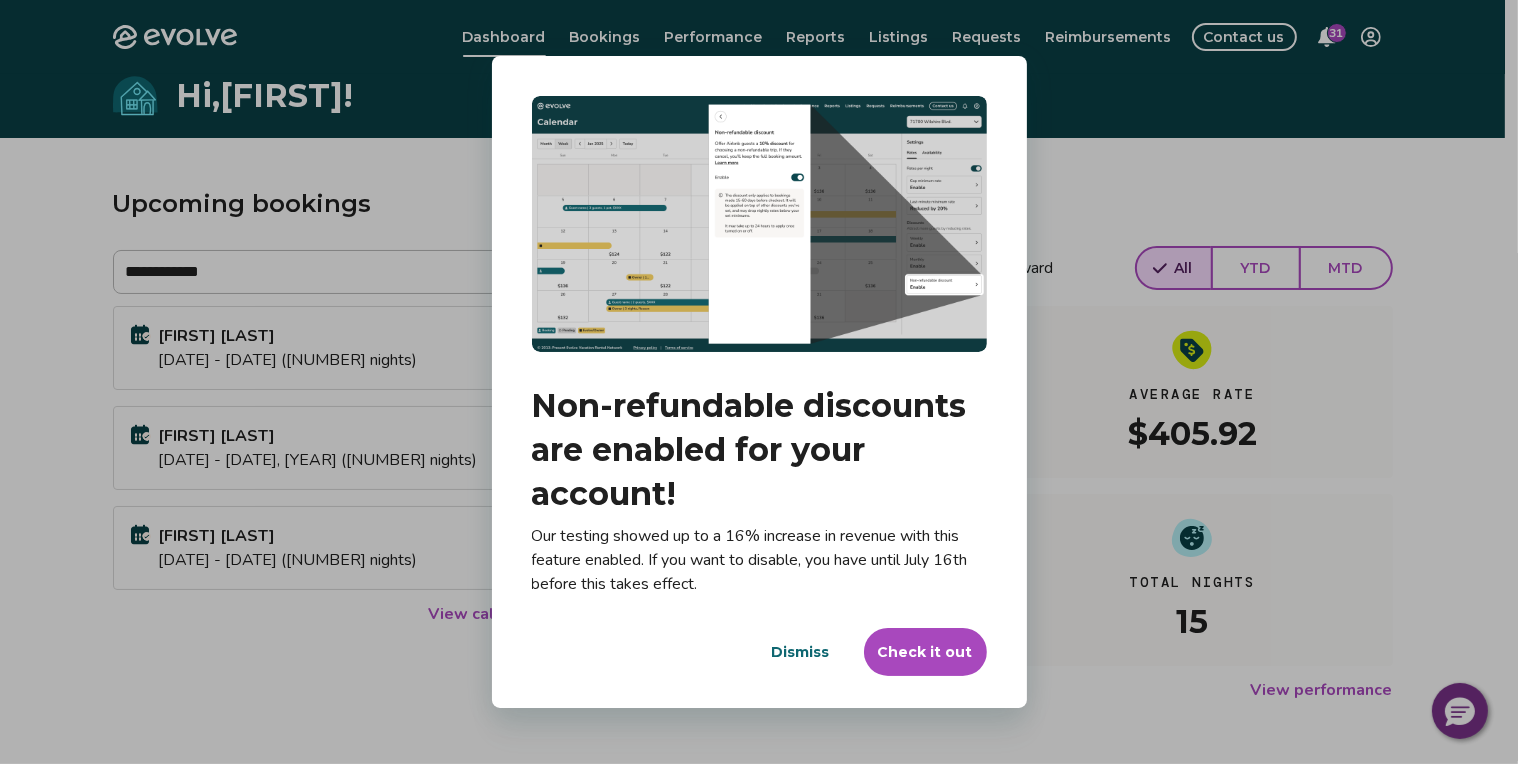 click on "Dismiss" at bounding box center [801, 652] 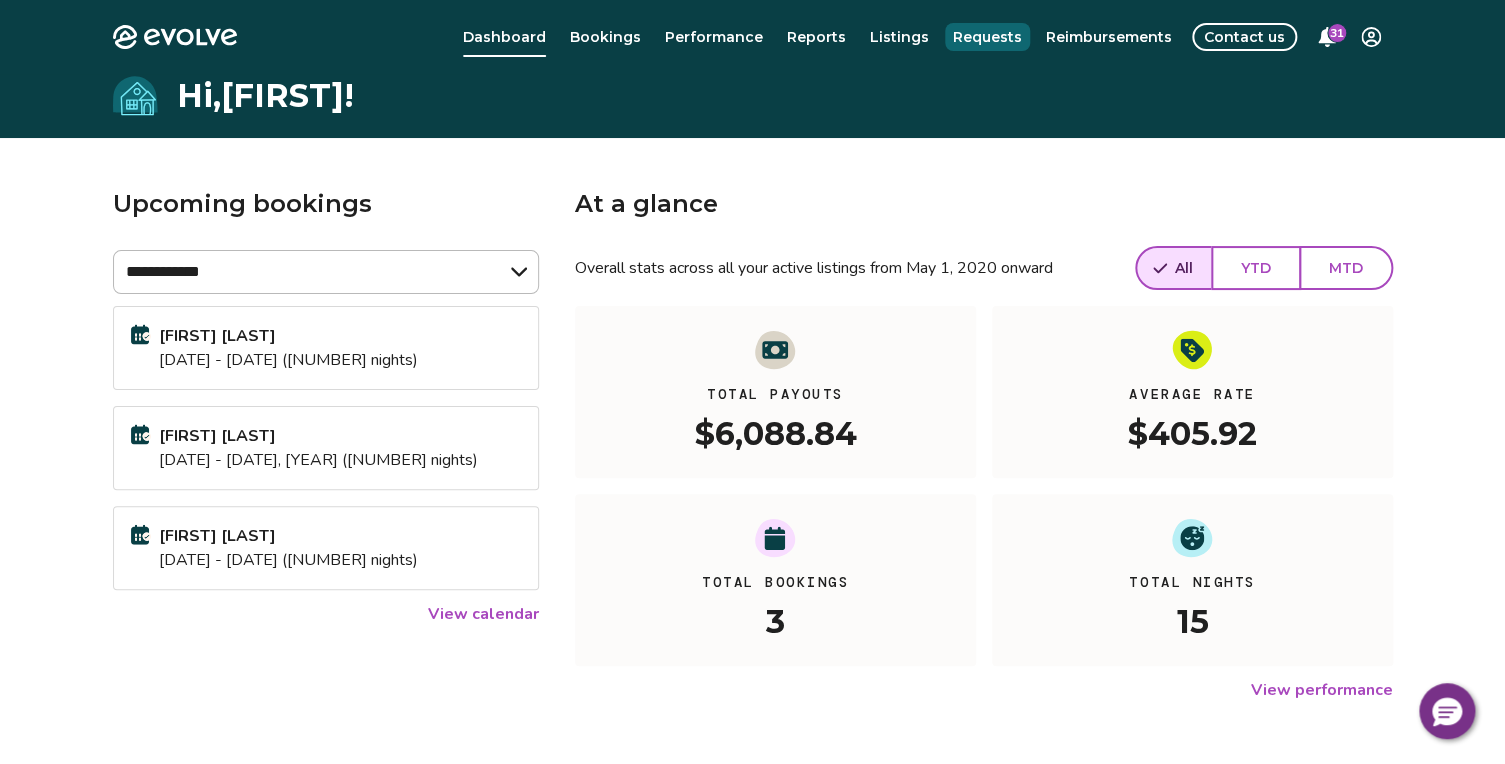 click on "Requests" at bounding box center [987, 37] 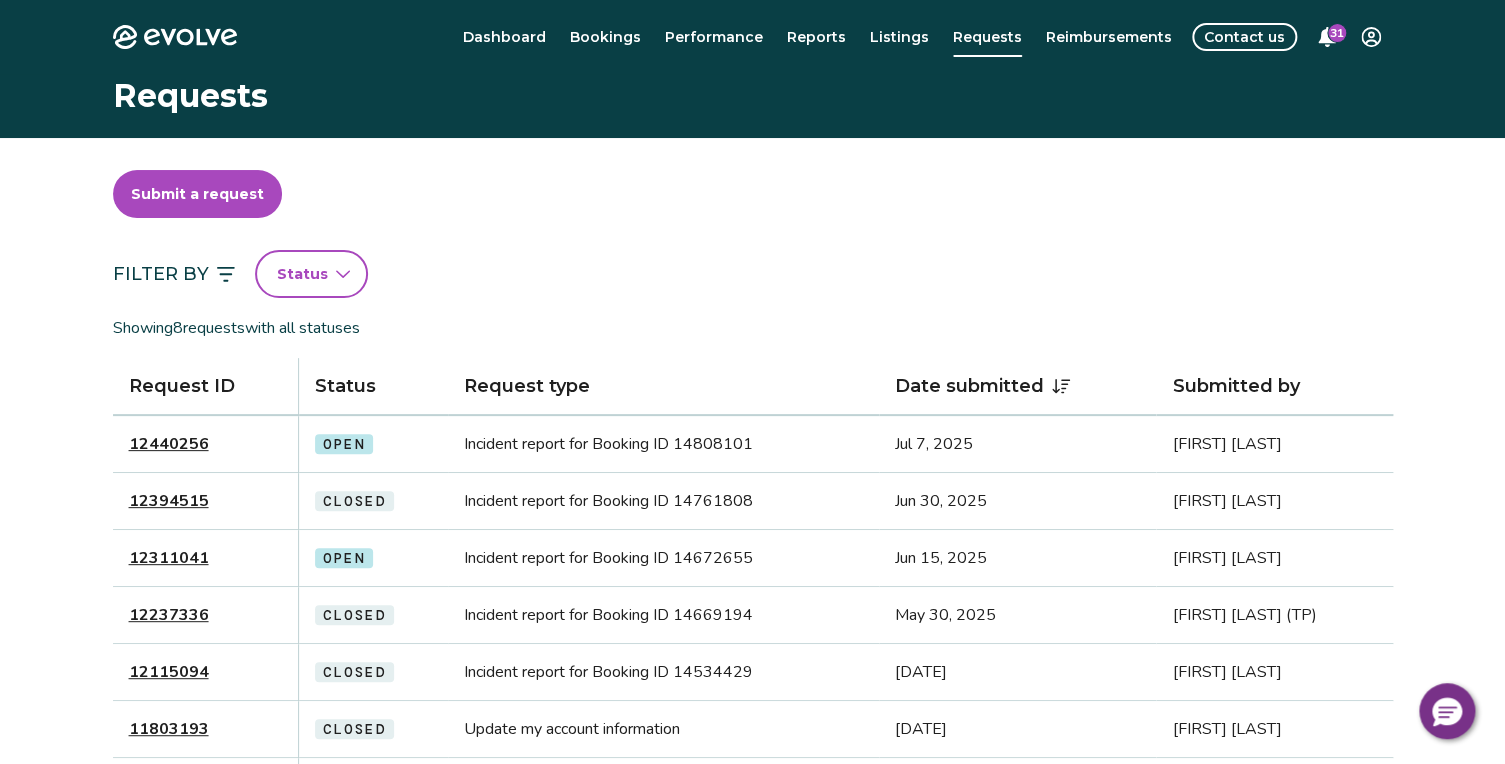 click on "12394515" at bounding box center (169, 501) 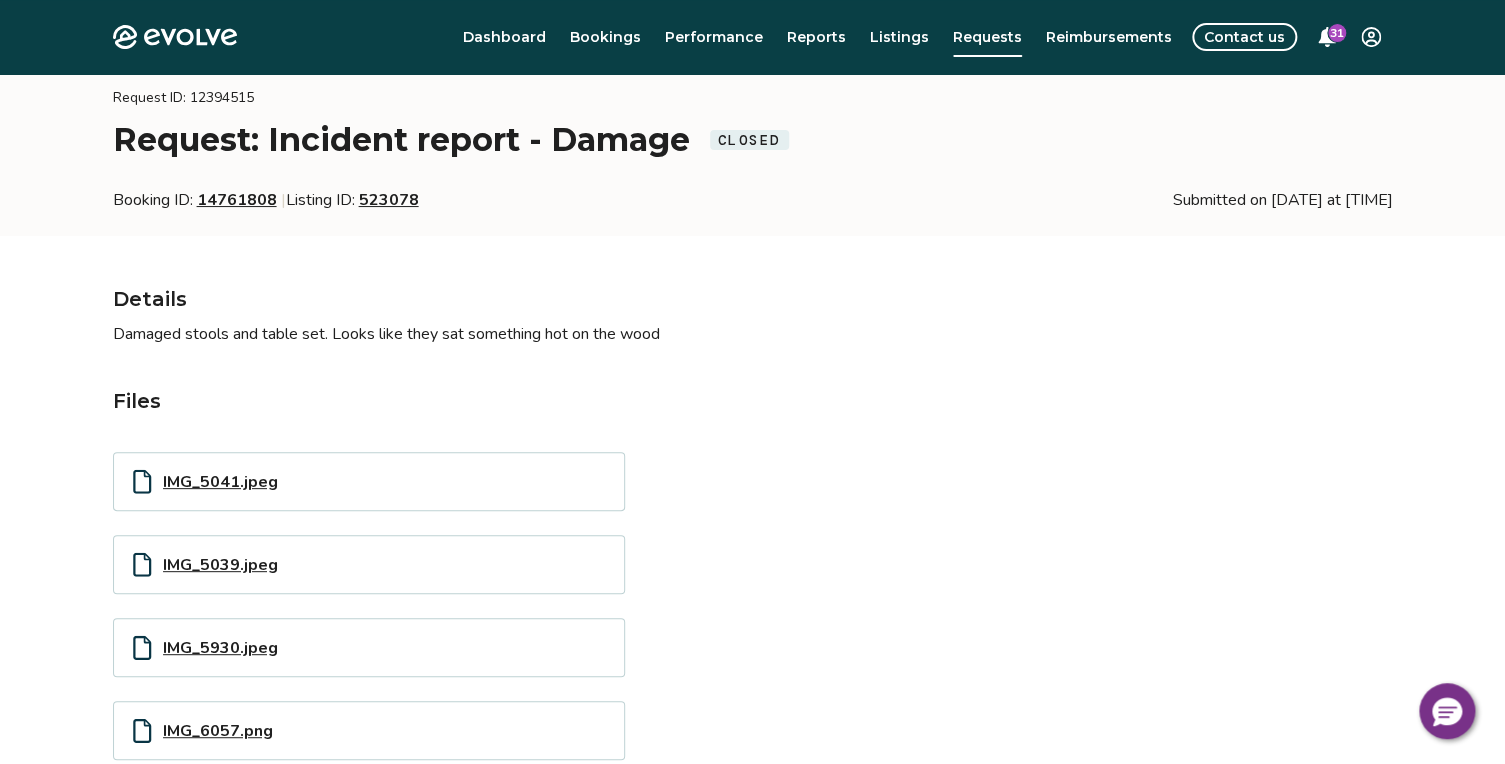 scroll, scrollTop: 0, scrollLeft: 0, axis: both 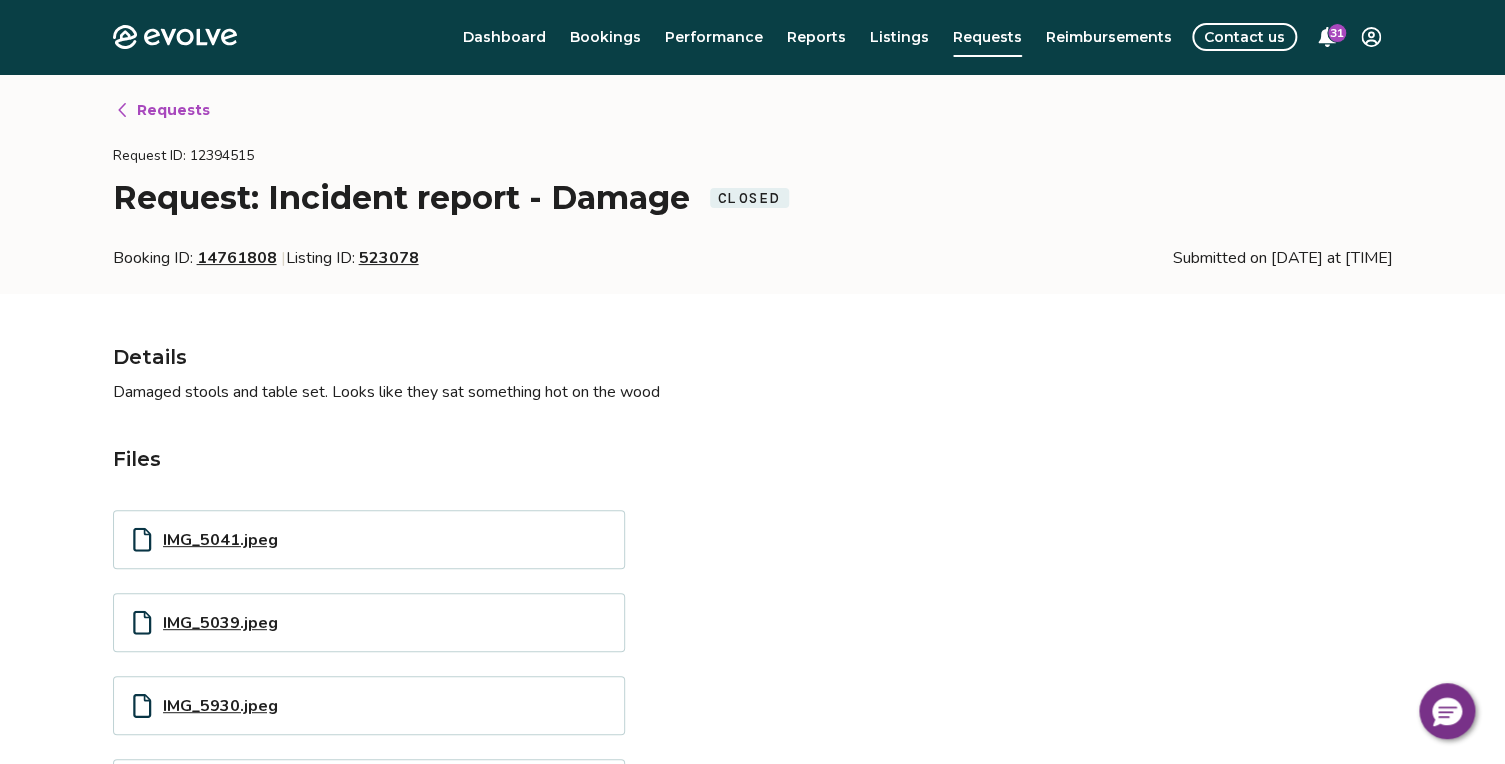 click on "Requests" at bounding box center [173, 110] 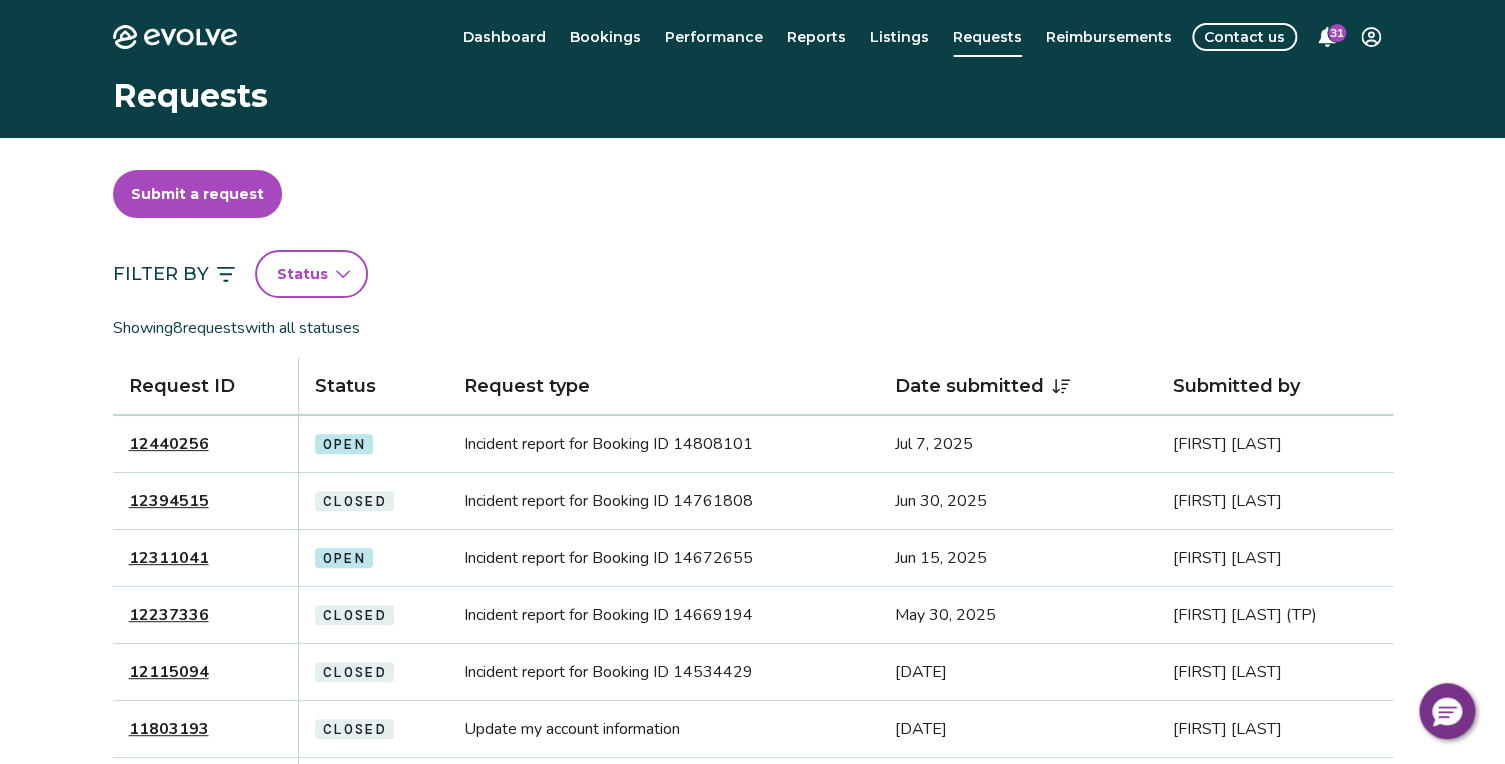 click on "12440256" at bounding box center [169, 444] 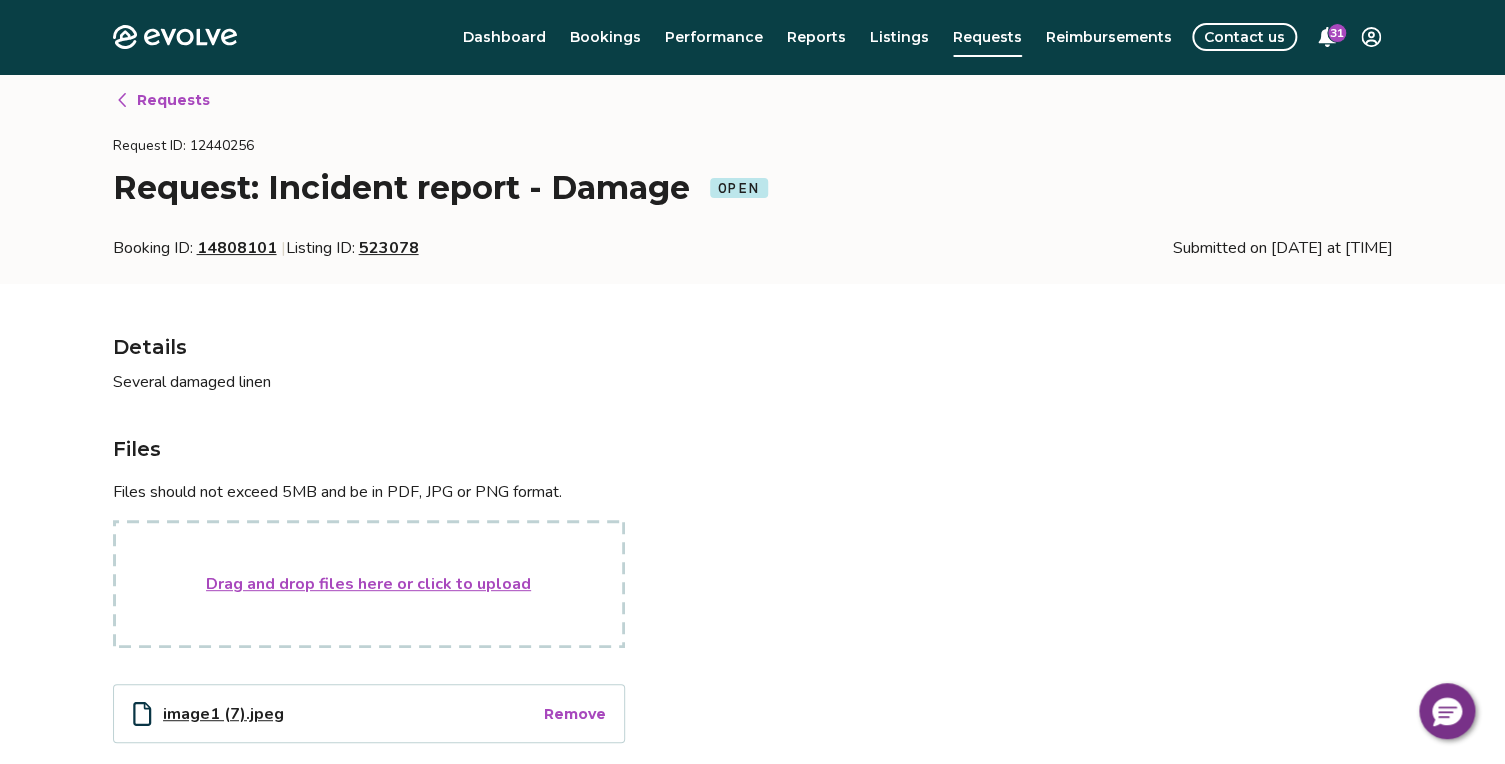 scroll, scrollTop: 0, scrollLeft: 0, axis: both 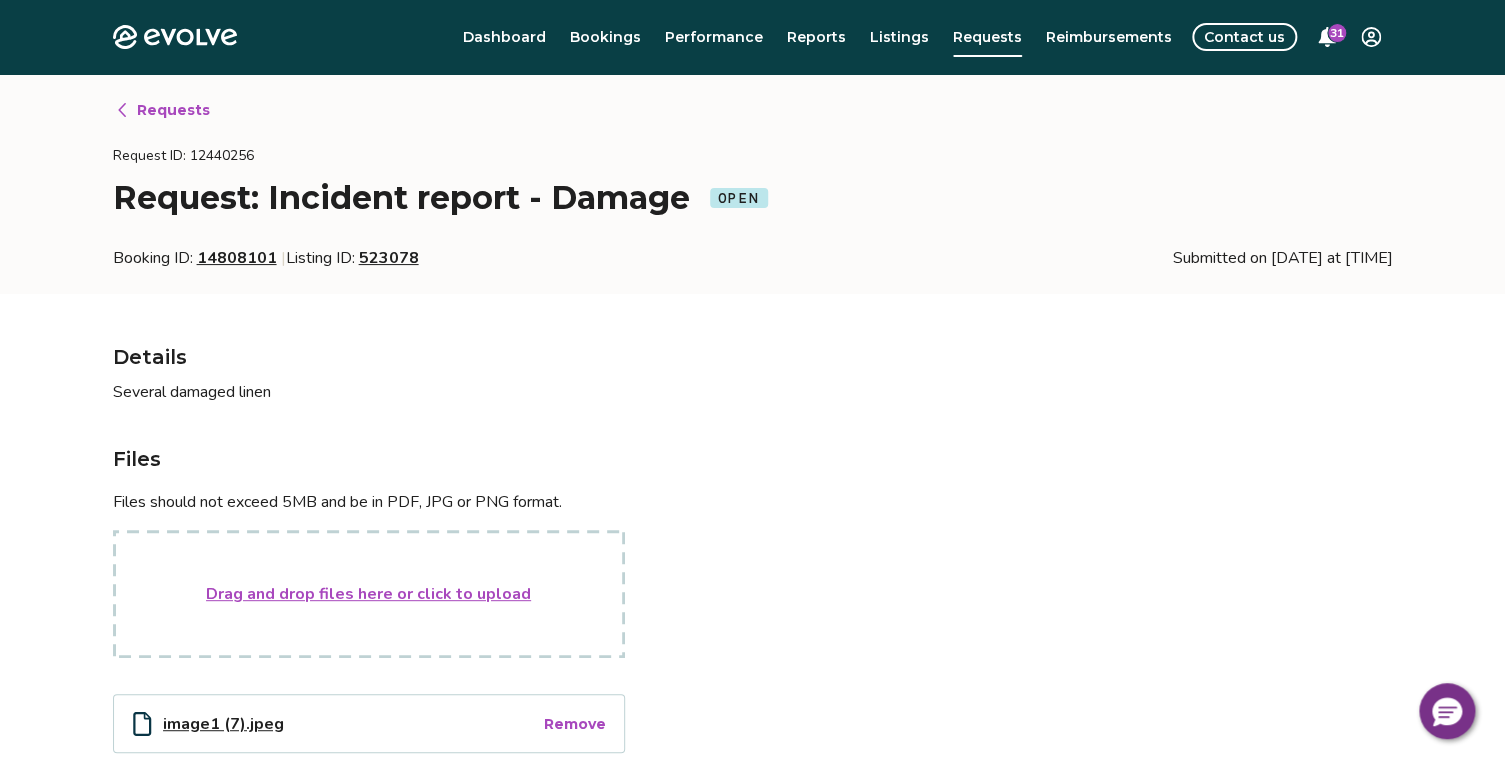 click on "Requests" at bounding box center (173, 110) 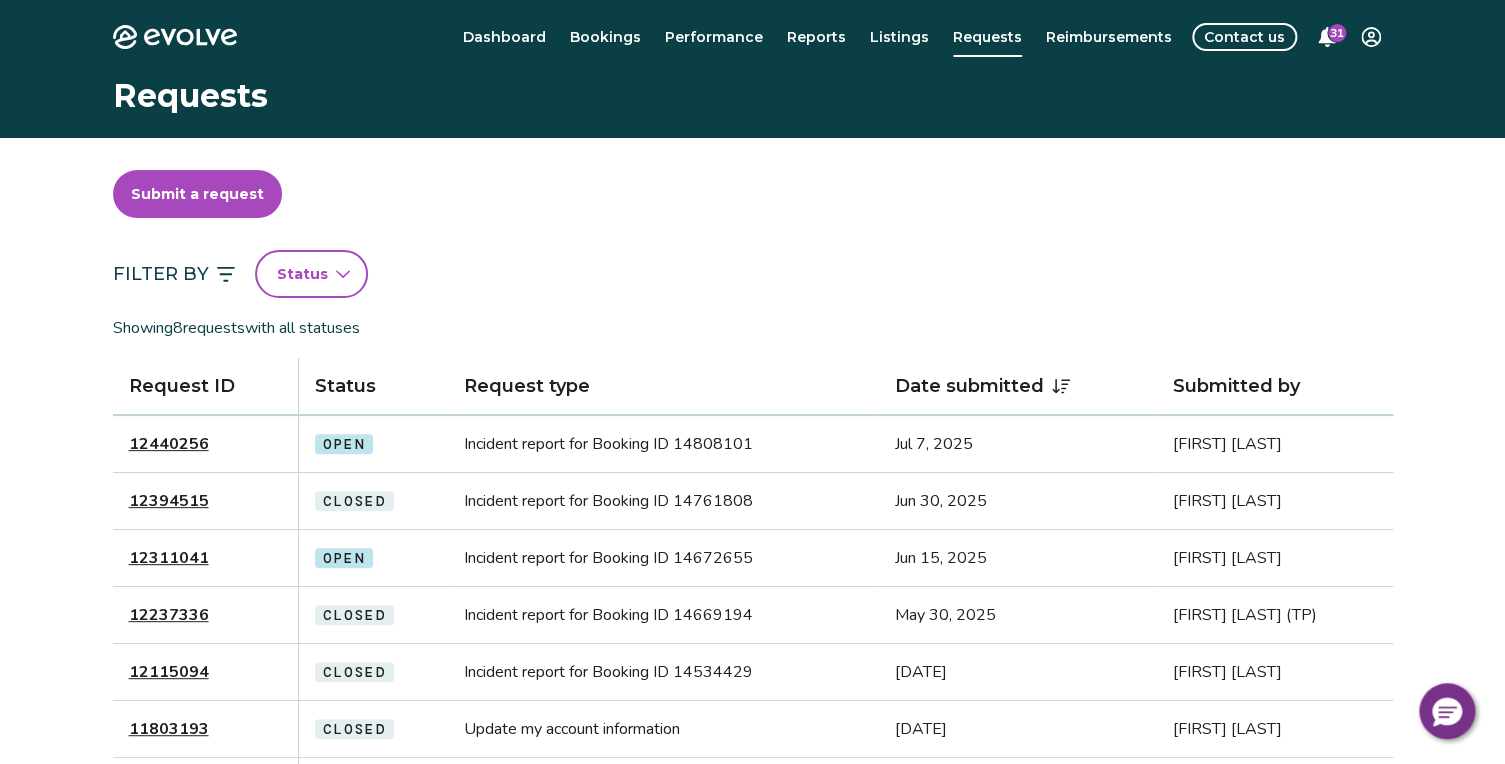 click on "12440256" at bounding box center [169, 444] 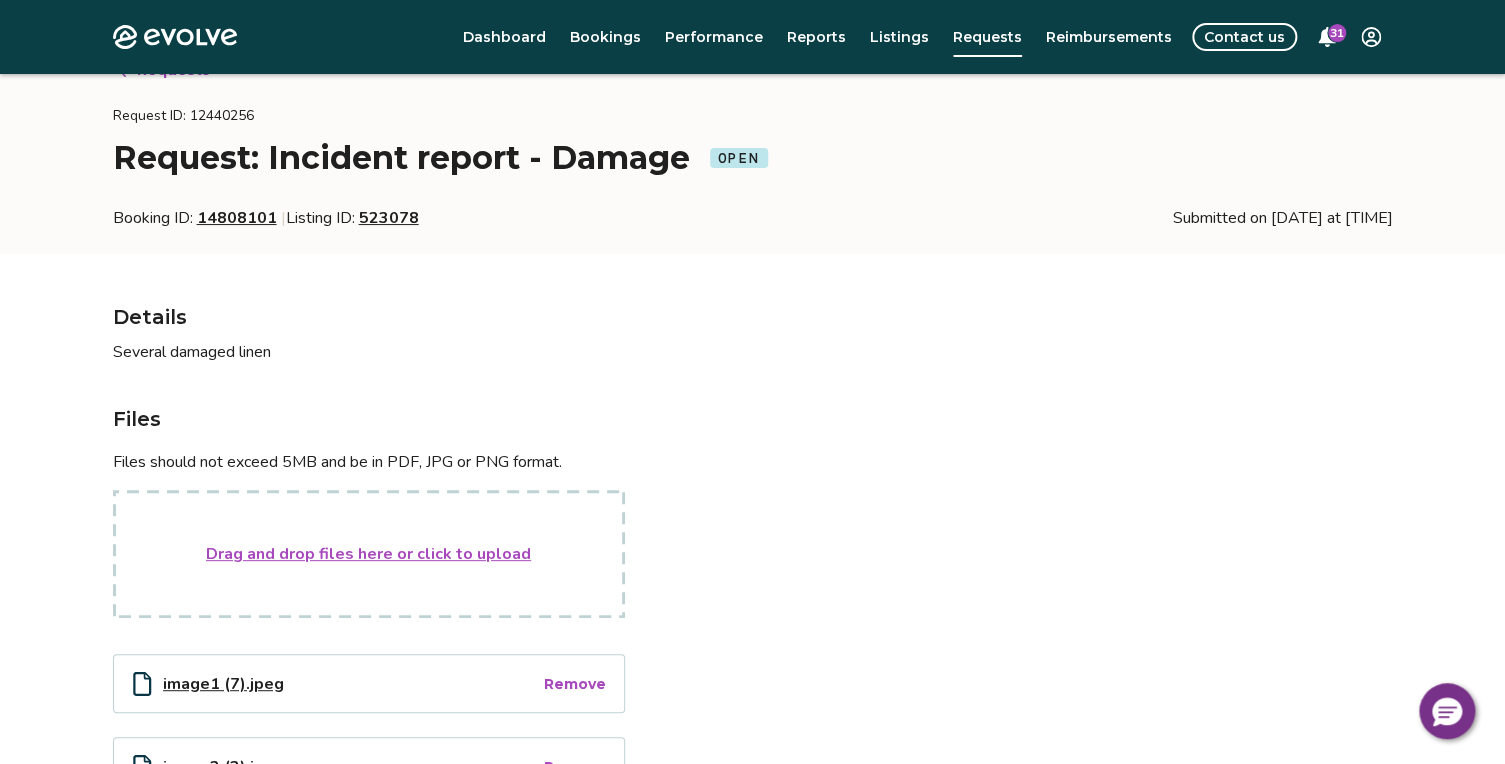 scroll, scrollTop: 0, scrollLeft: 0, axis: both 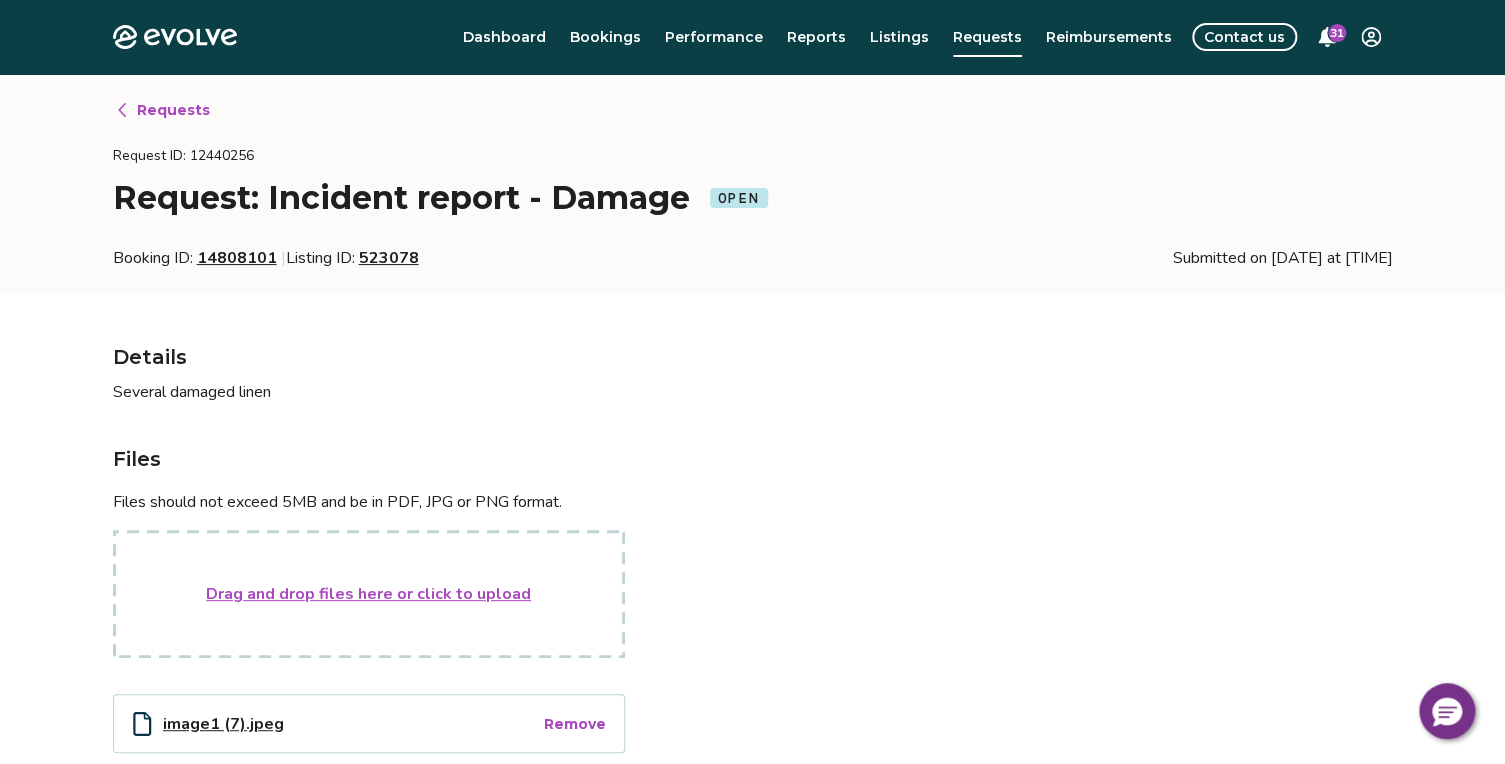 click on "14808101" at bounding box center (237, 258) 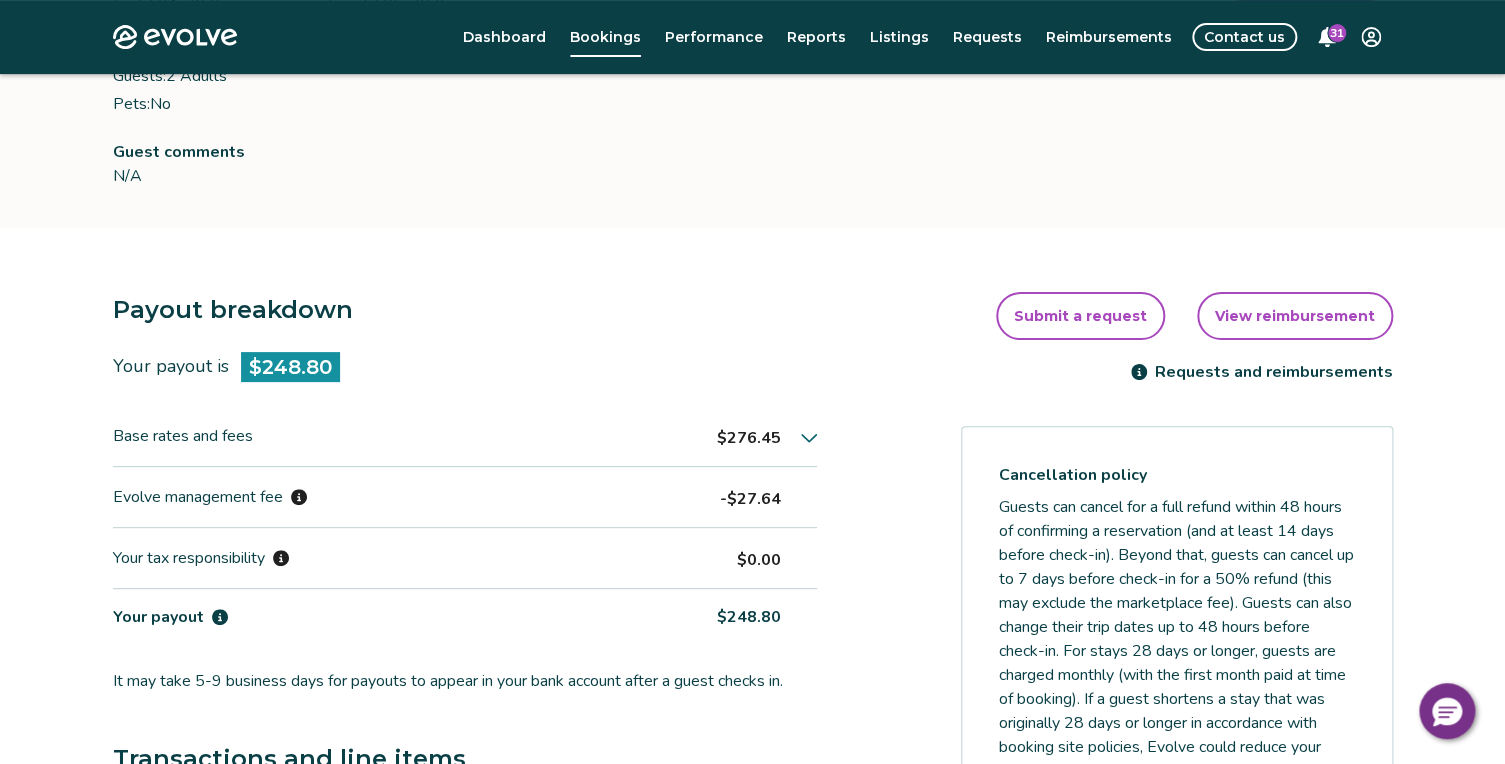scroll, scrollTop: 363, scrollLeft: 0, axis: vertical 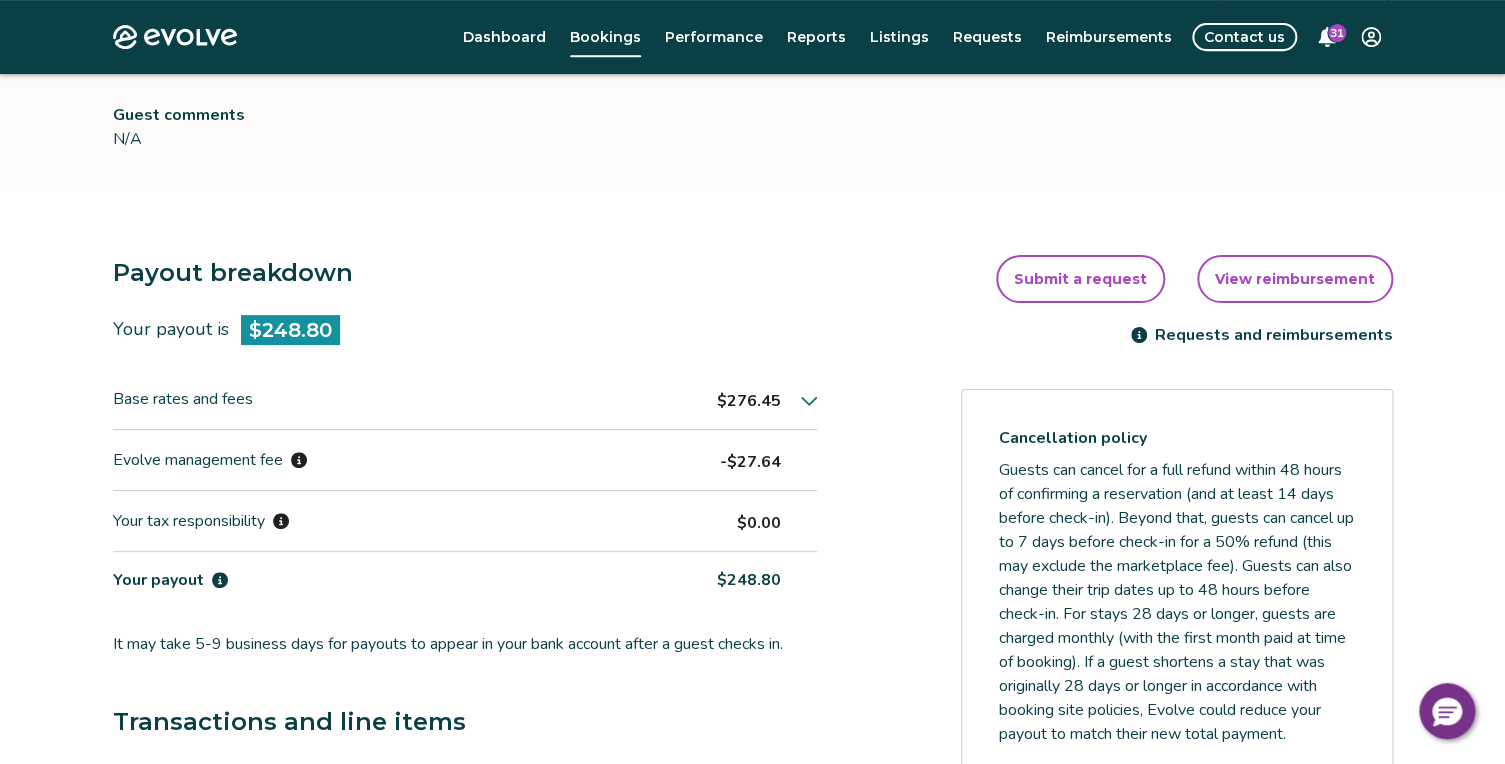 click on "Submit a request" at bounding box center (1080, 279) 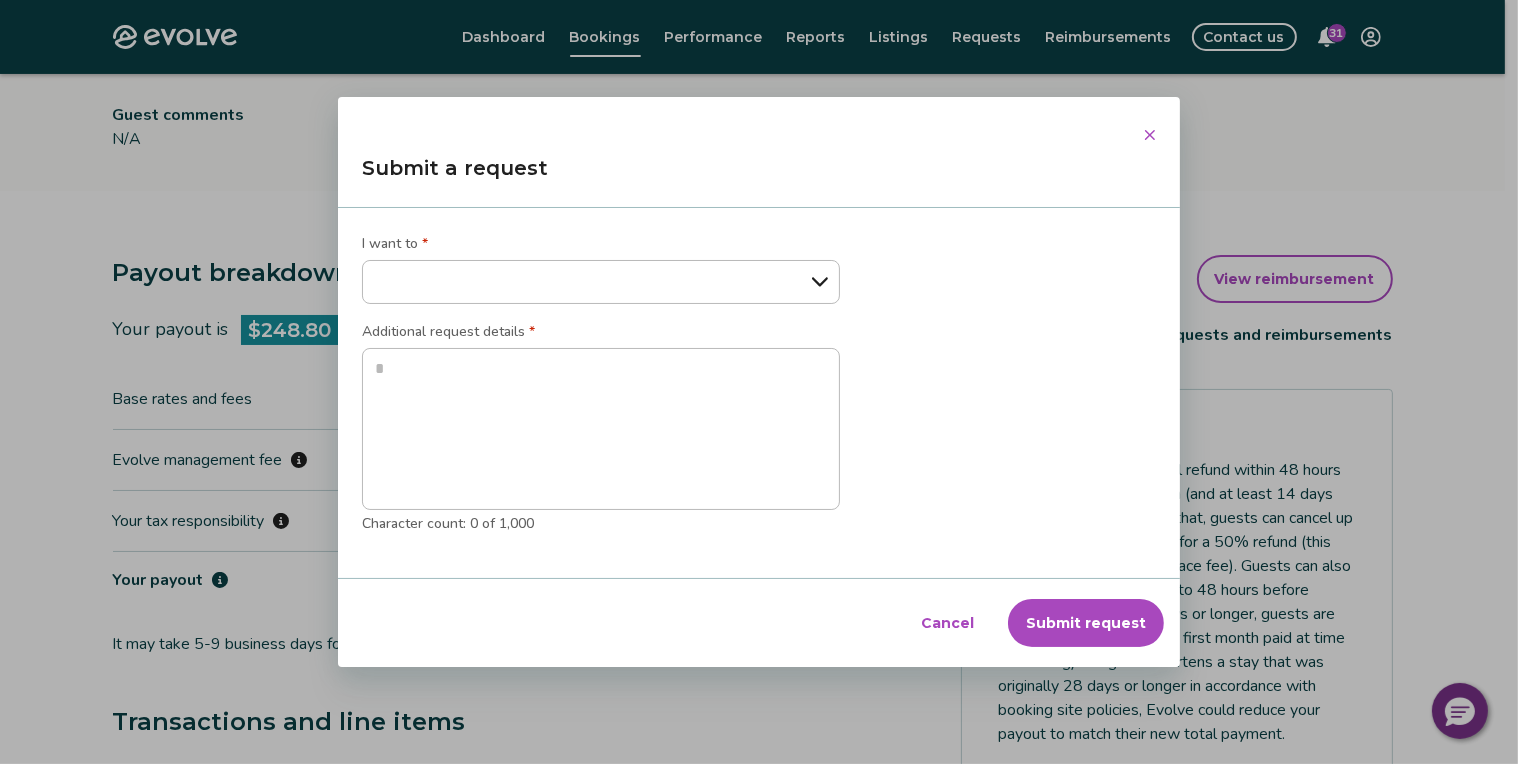 click on "**********" at bounding box center [601, 282] 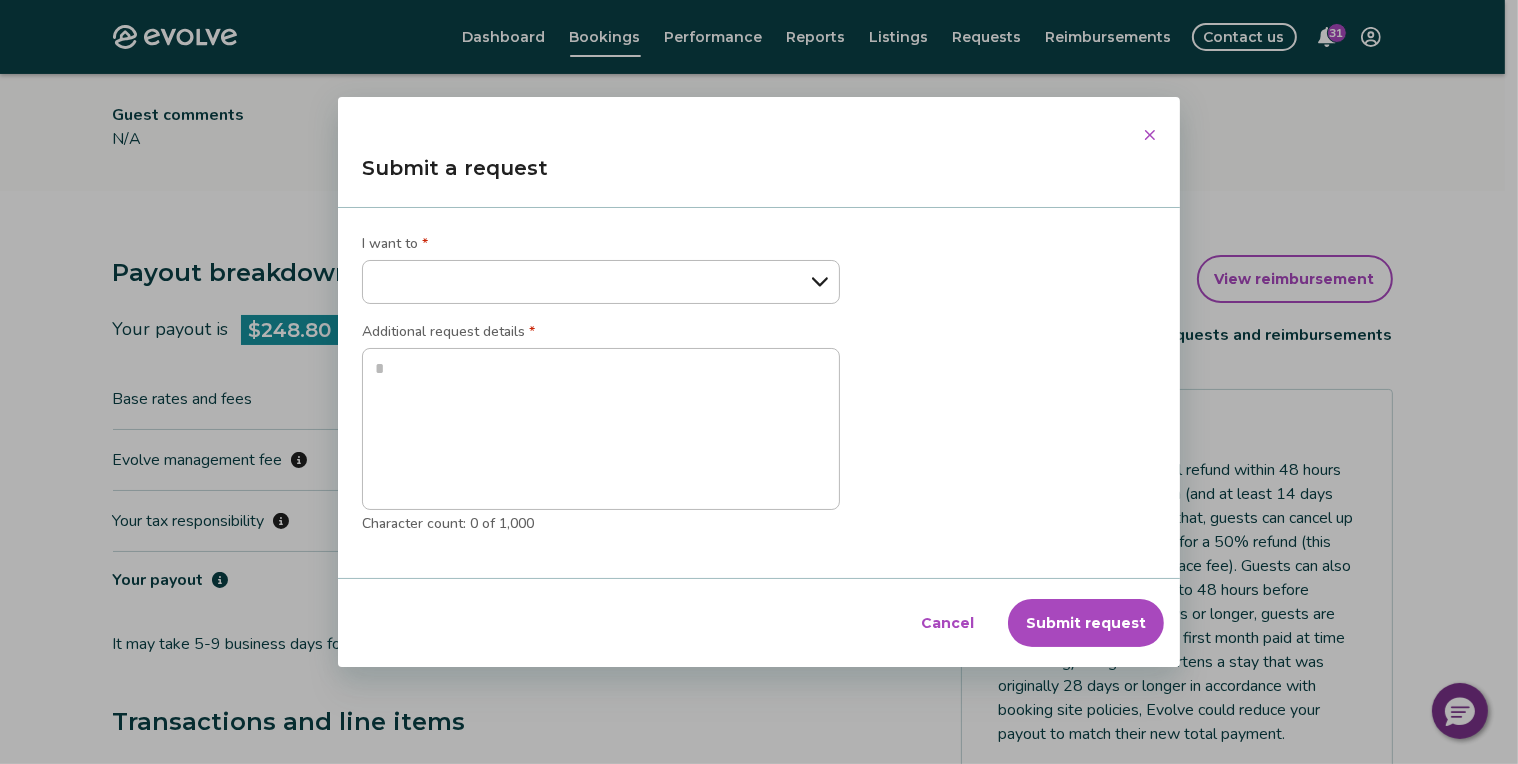 click 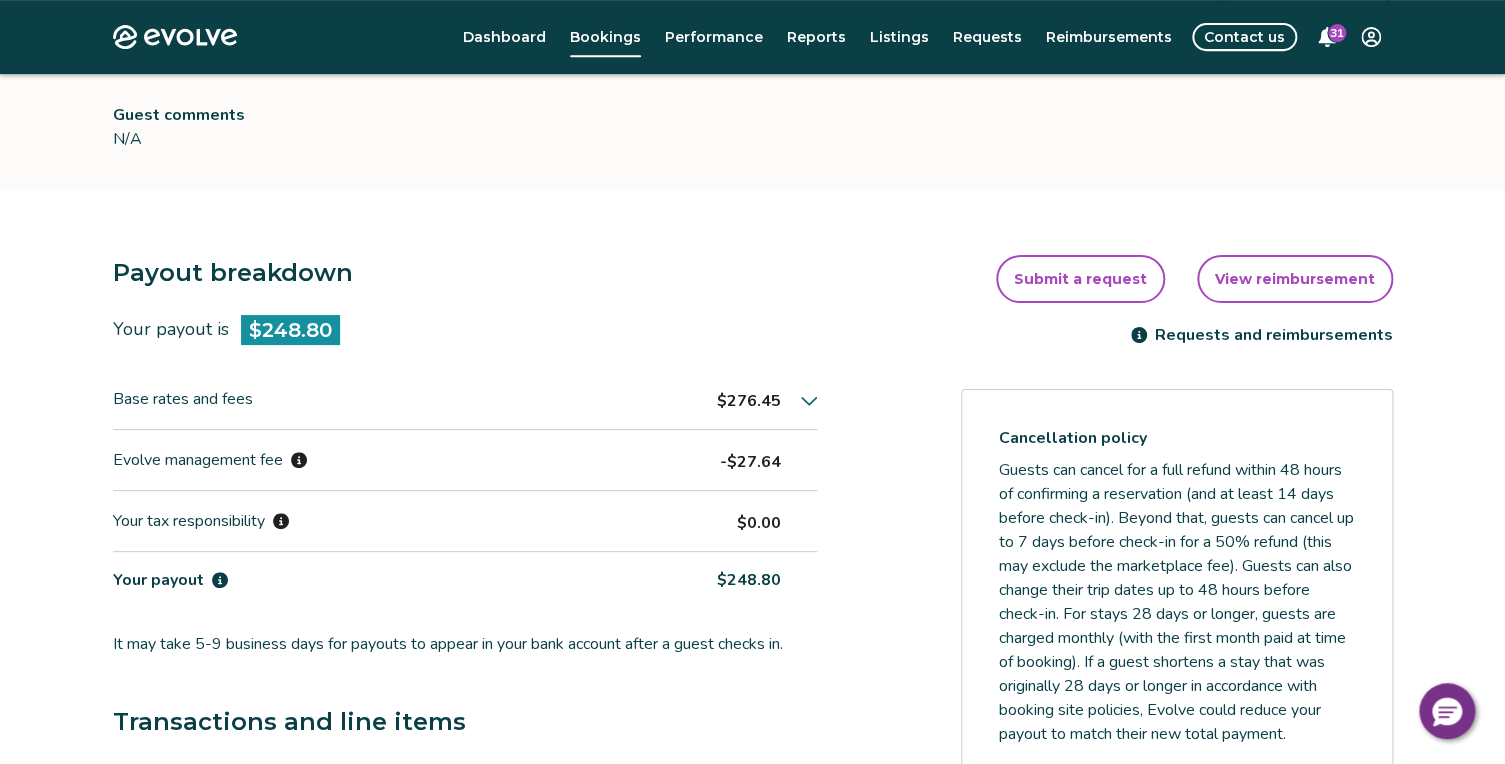 click on "View reimbursement" at bounding box center [1295, 279] 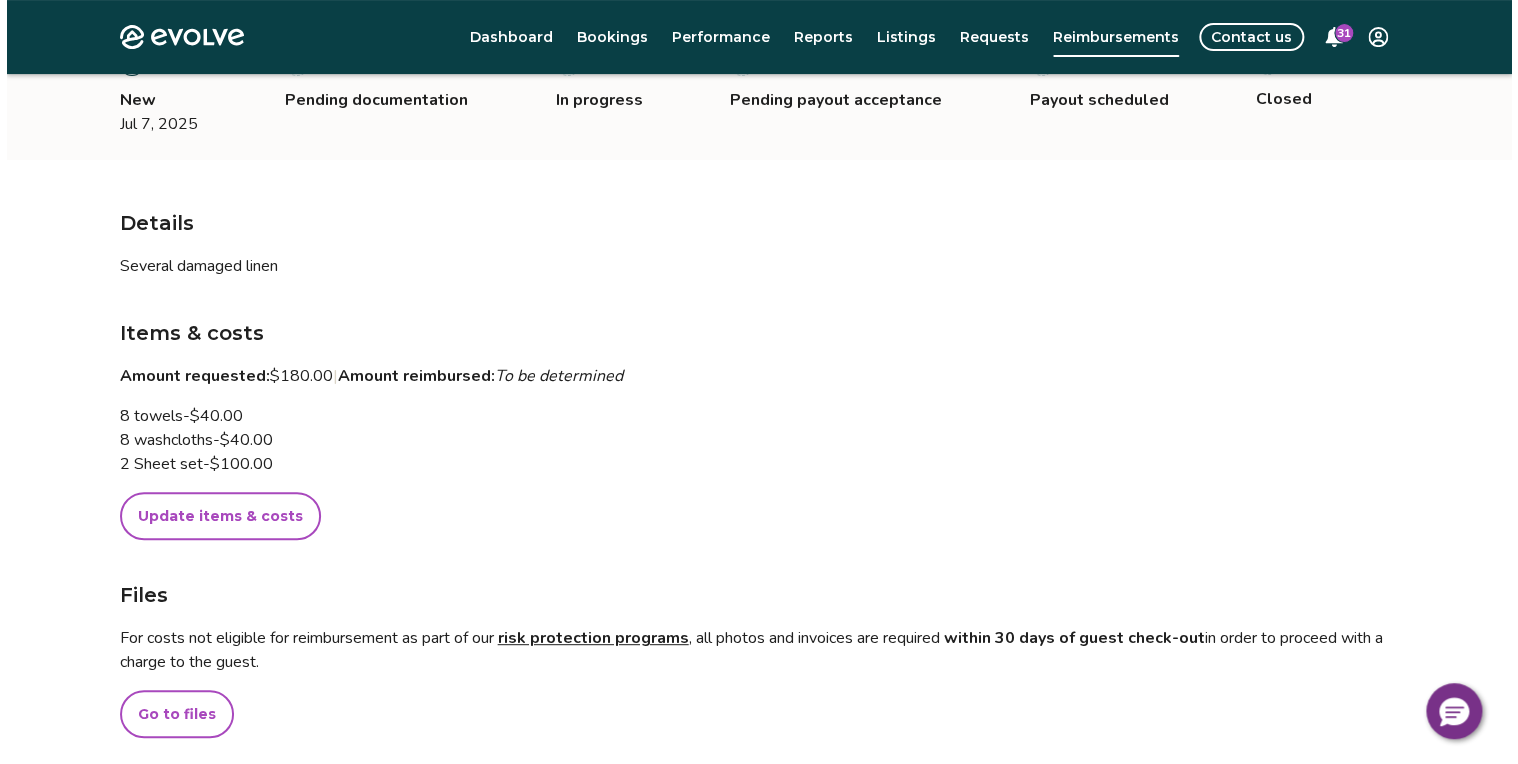 scroll, scrollTop: 272, scrollLeft: 0, axis: vertical 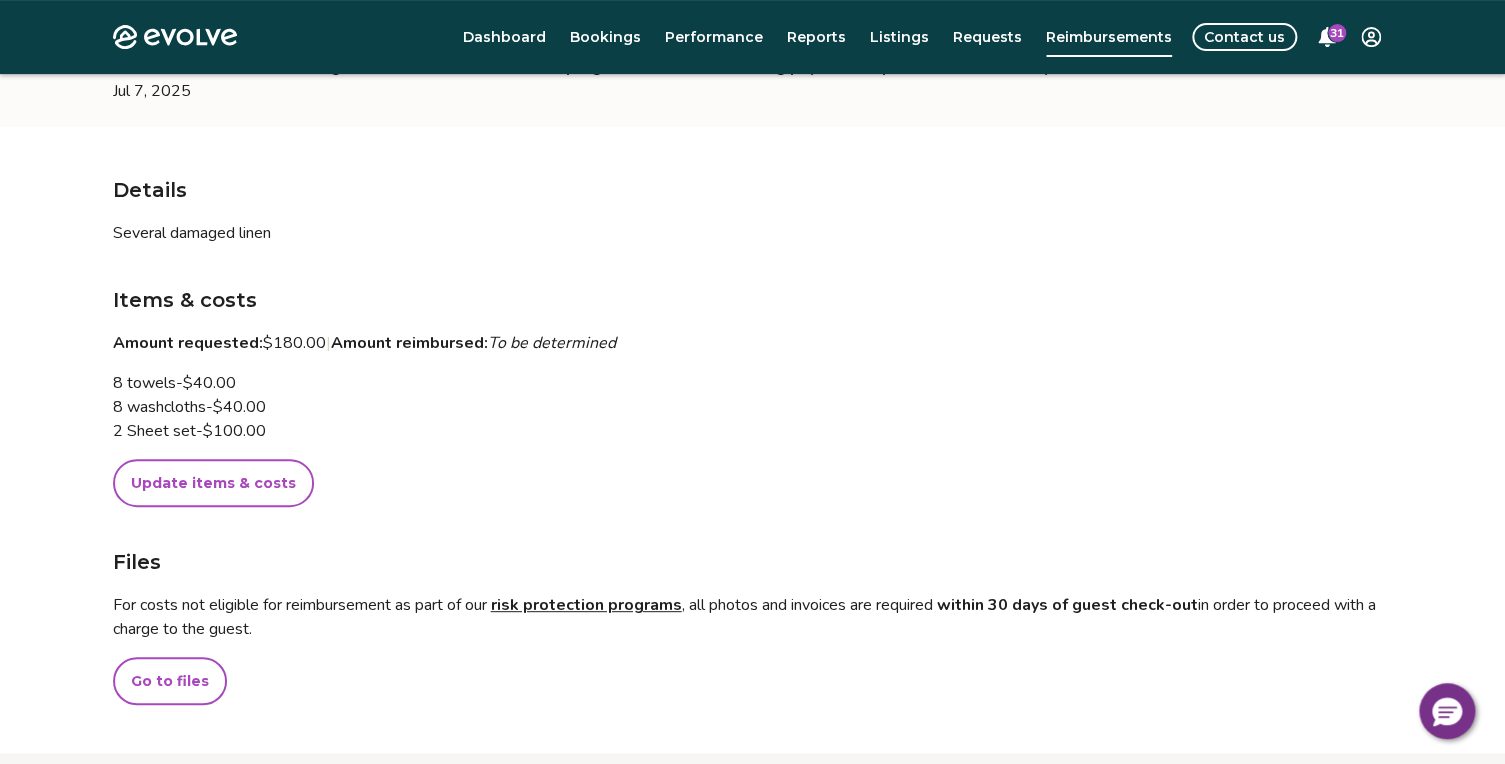 click on "Update items & costs" at bounding box center [213, 483] 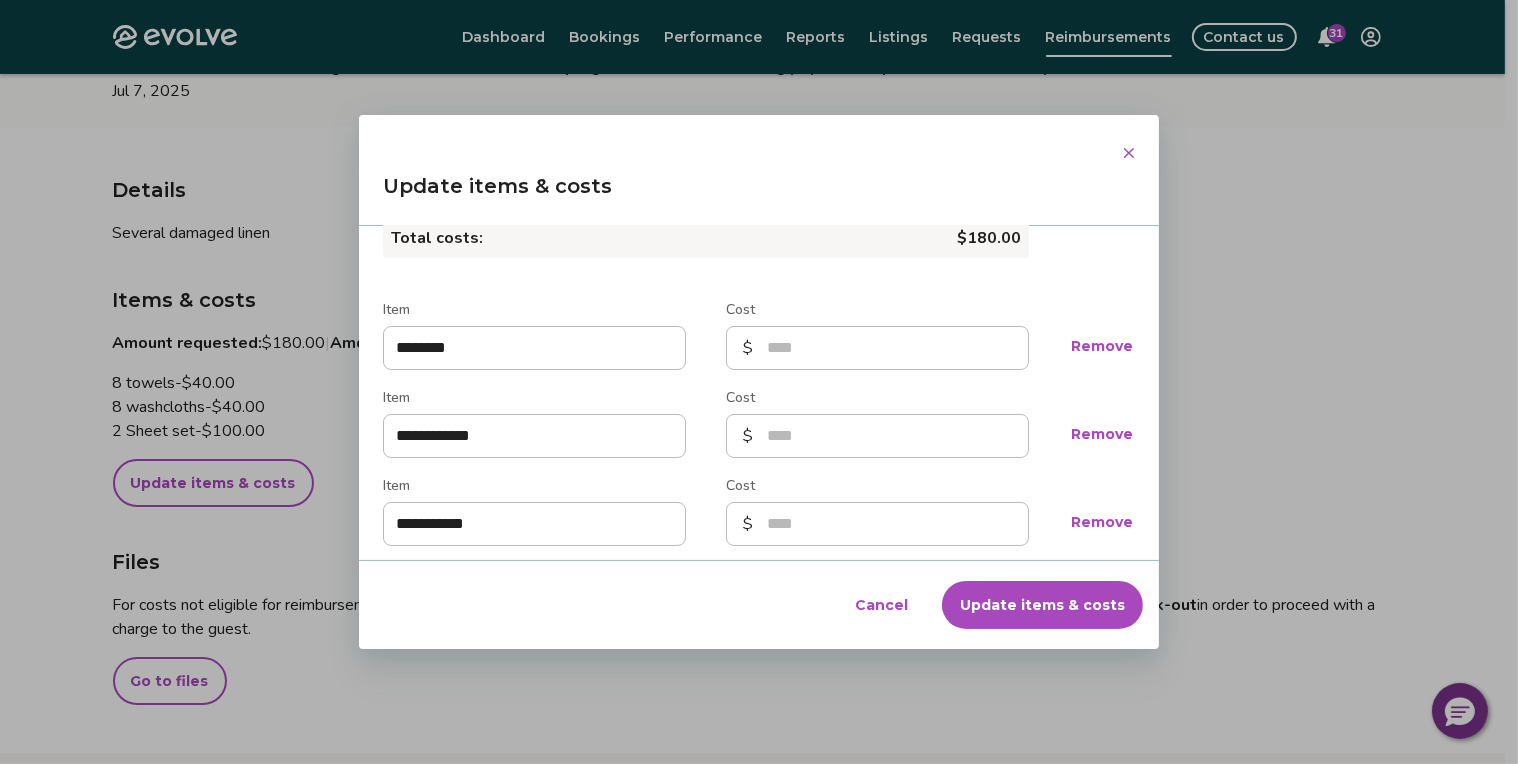 scroll, scrollTop: 200, scrollLeft: 0, axis: vertical 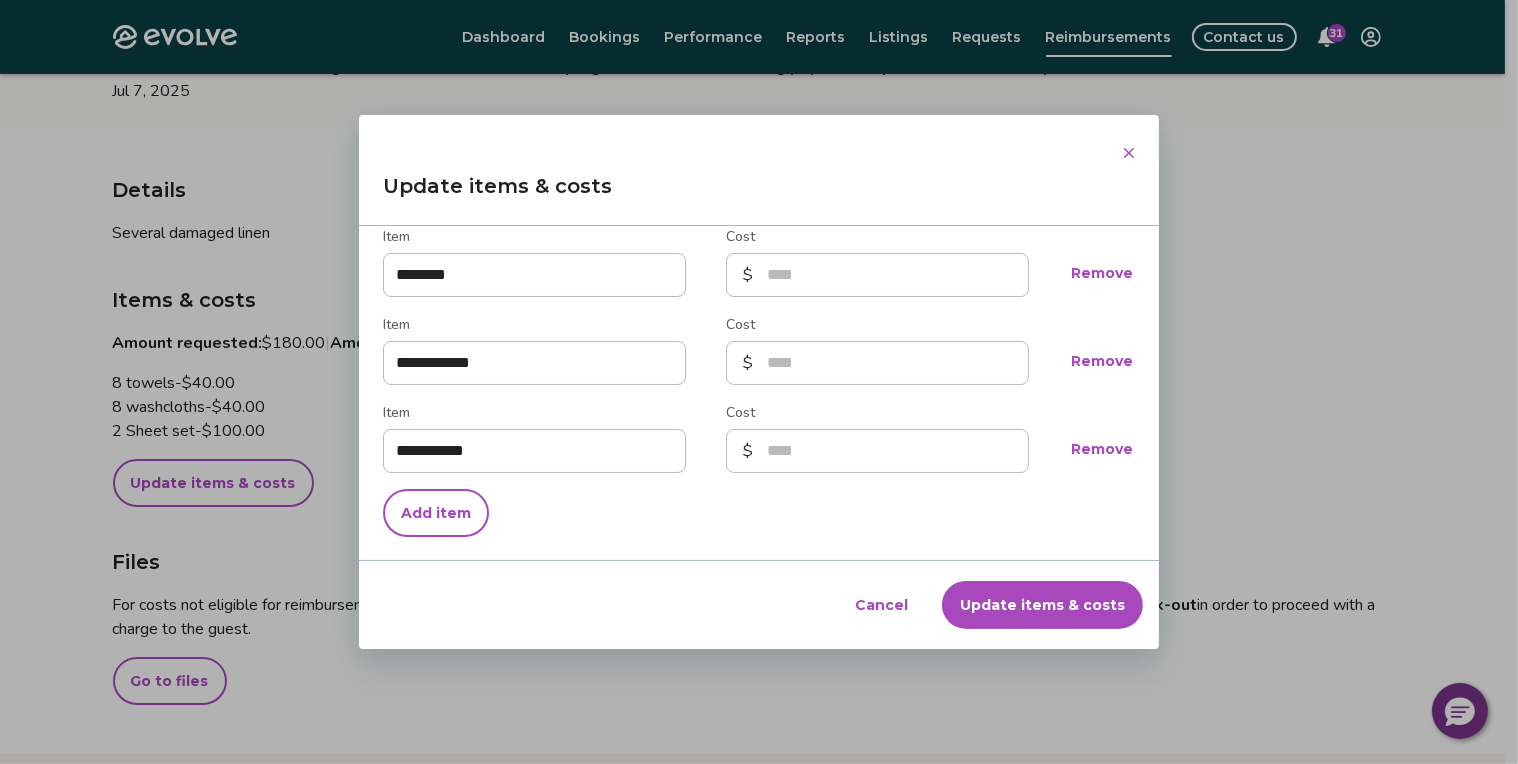 click on "Add item" at bounding box center [436, 513] 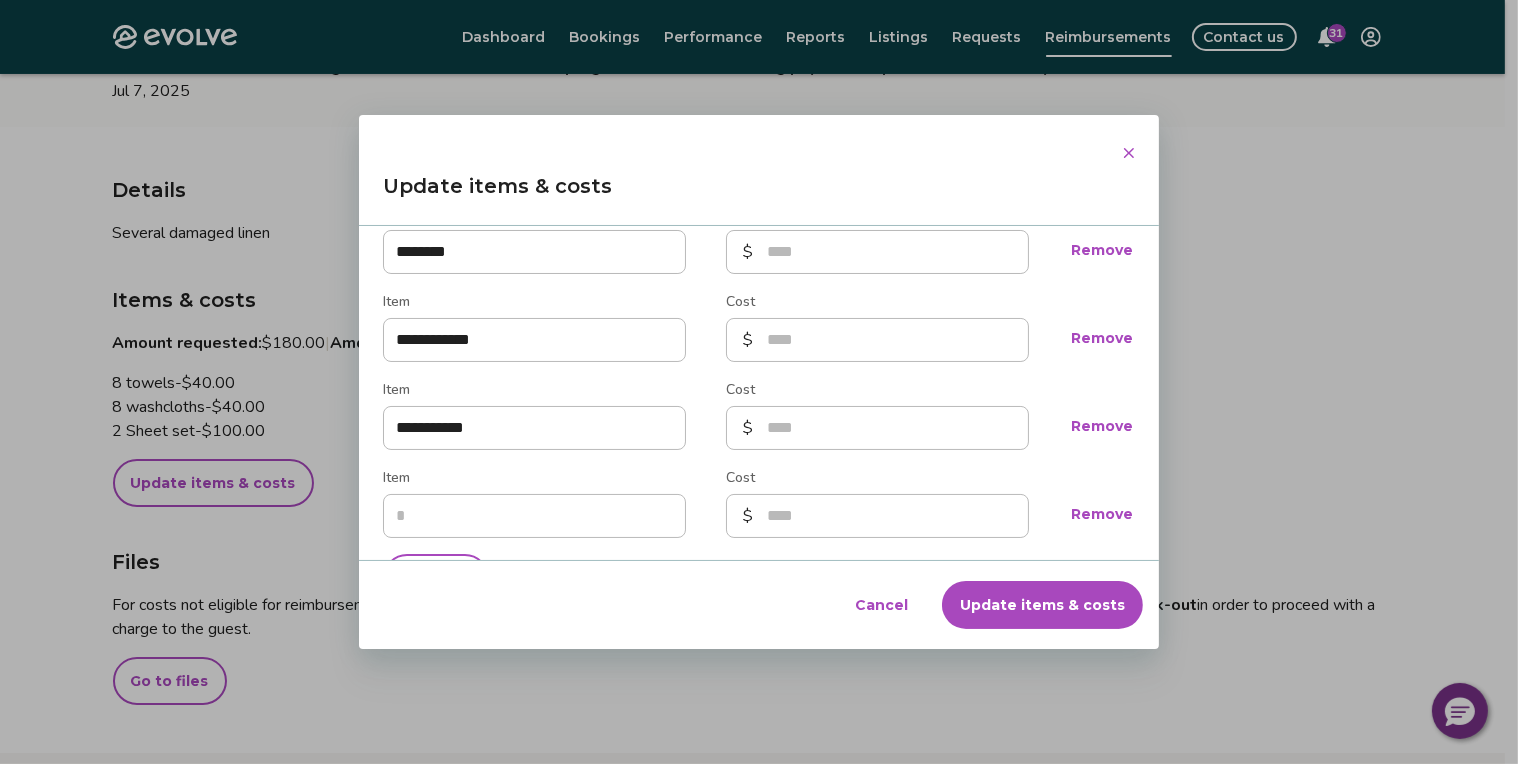 scroll, scrollTop: 200, scrollLeft: 0, axis: vertical 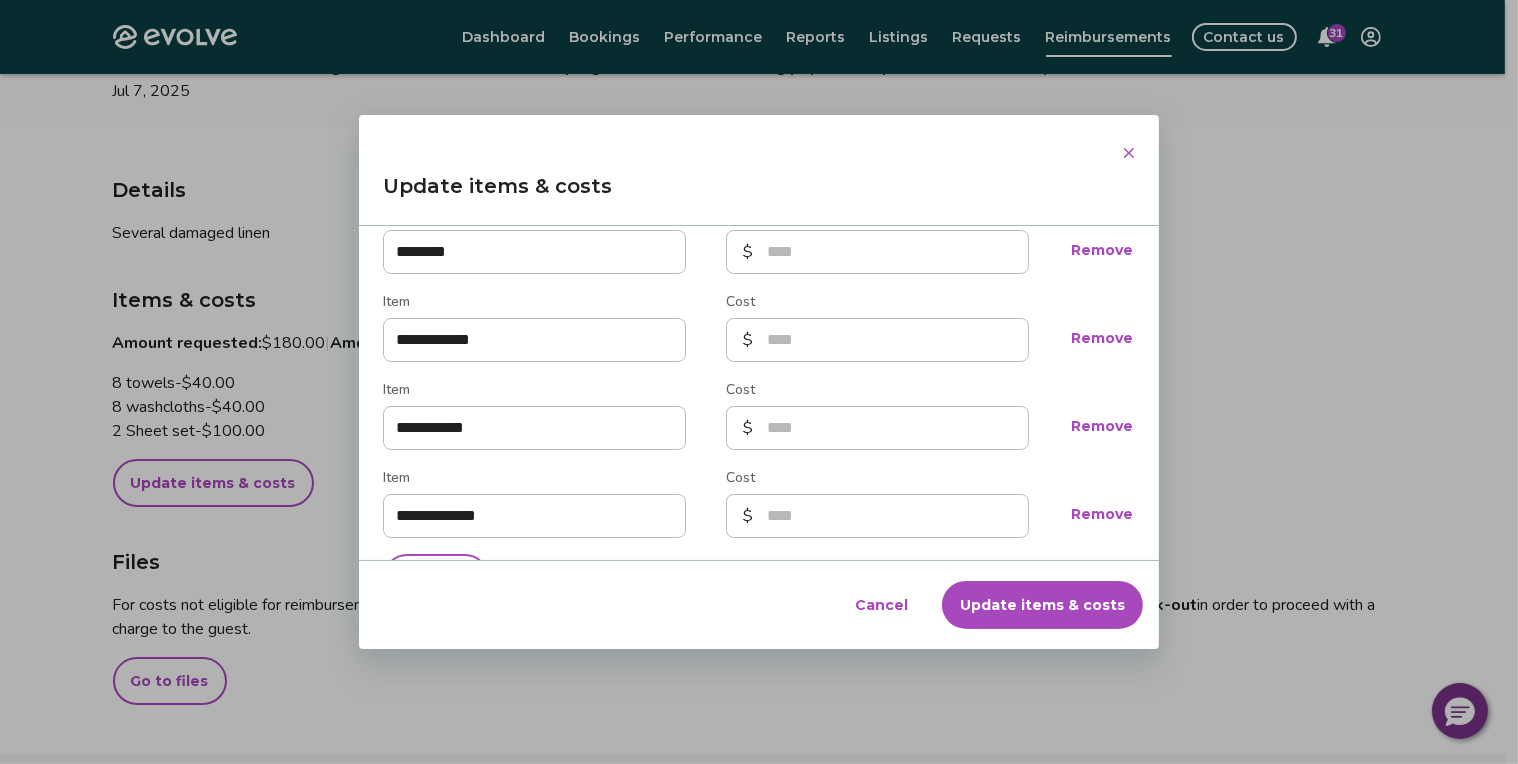 type on "**********" 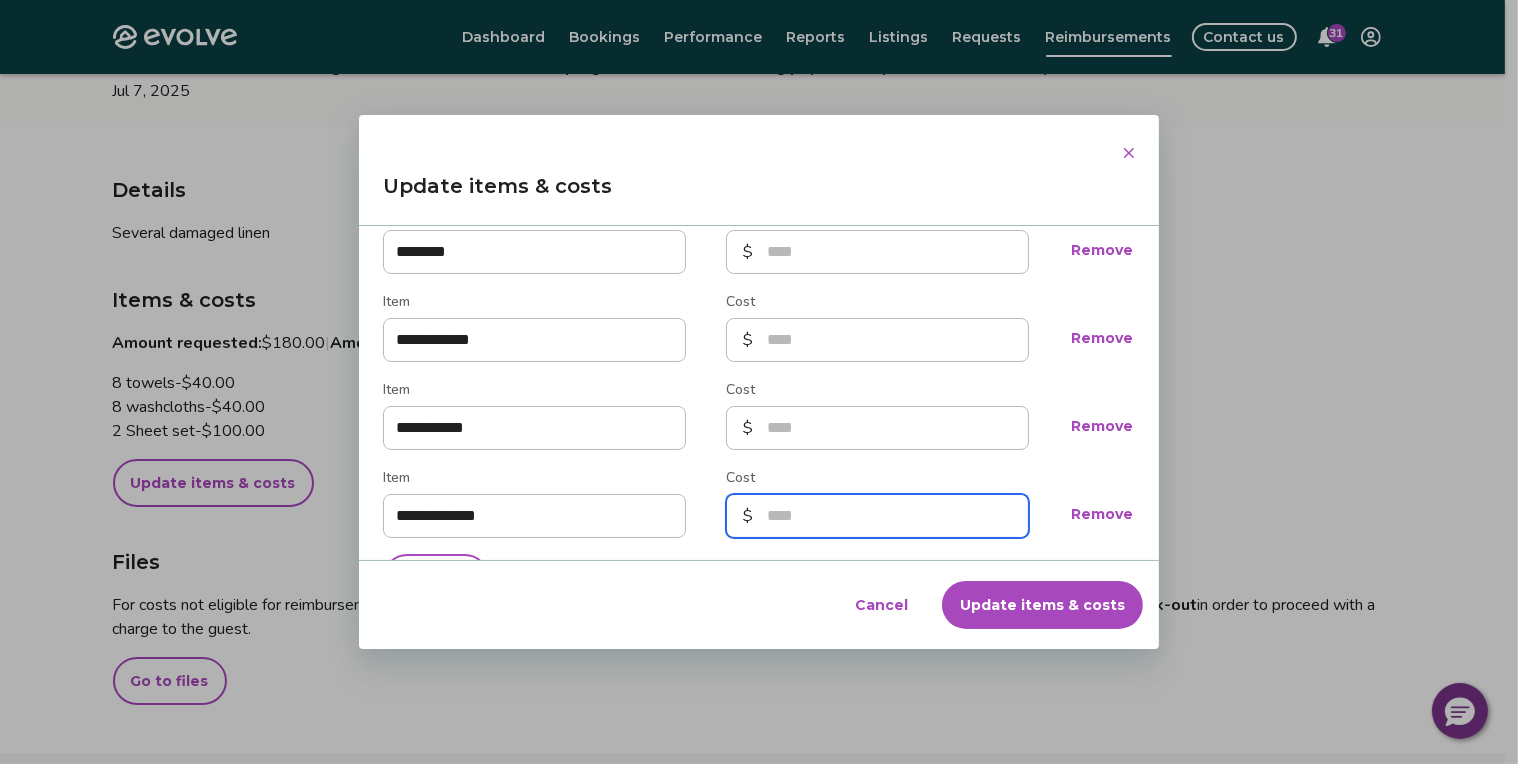 click on "Cost" at bounding box center (877, 516) 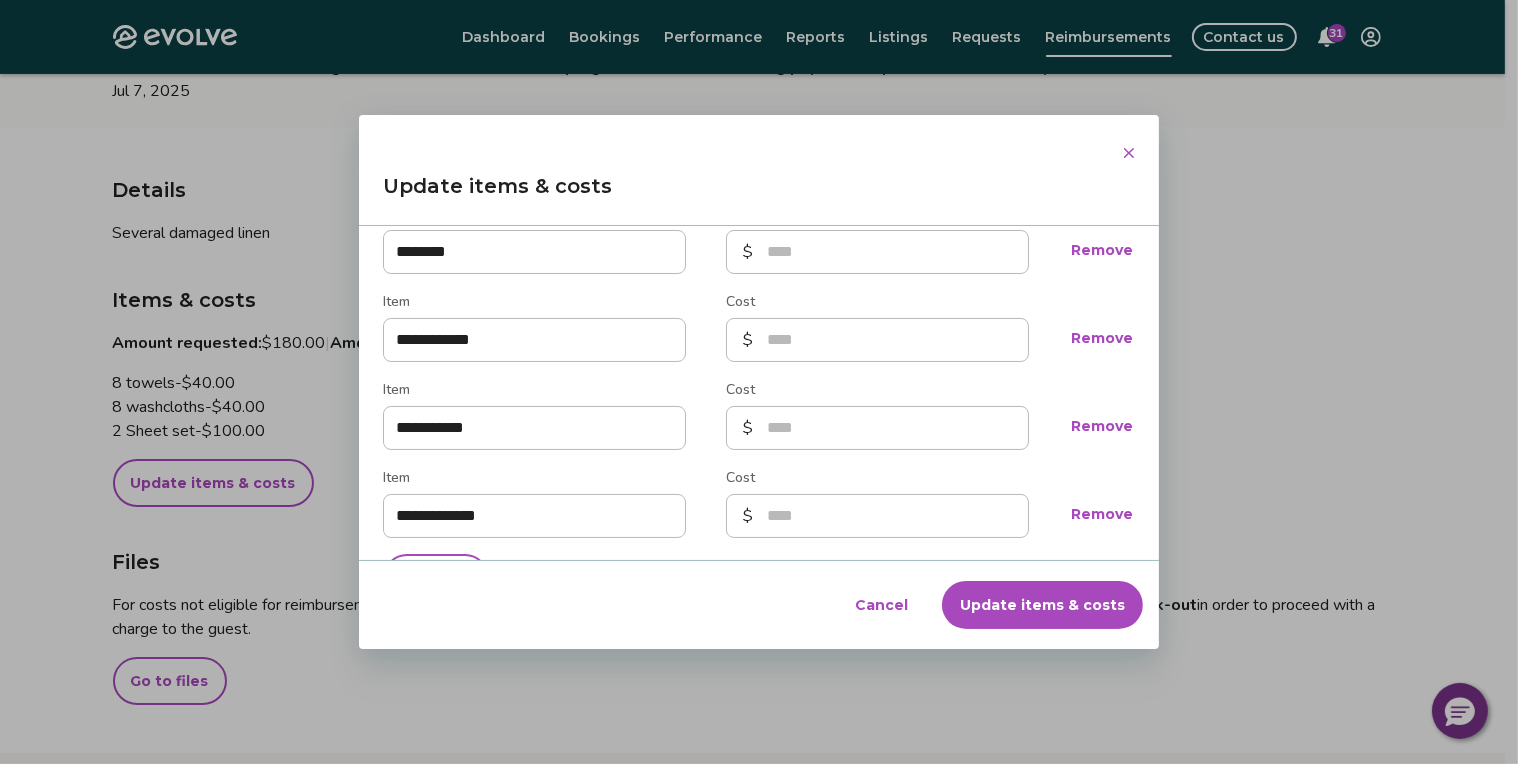 click on "Update items & costs" at bounding box center [1042, 605] 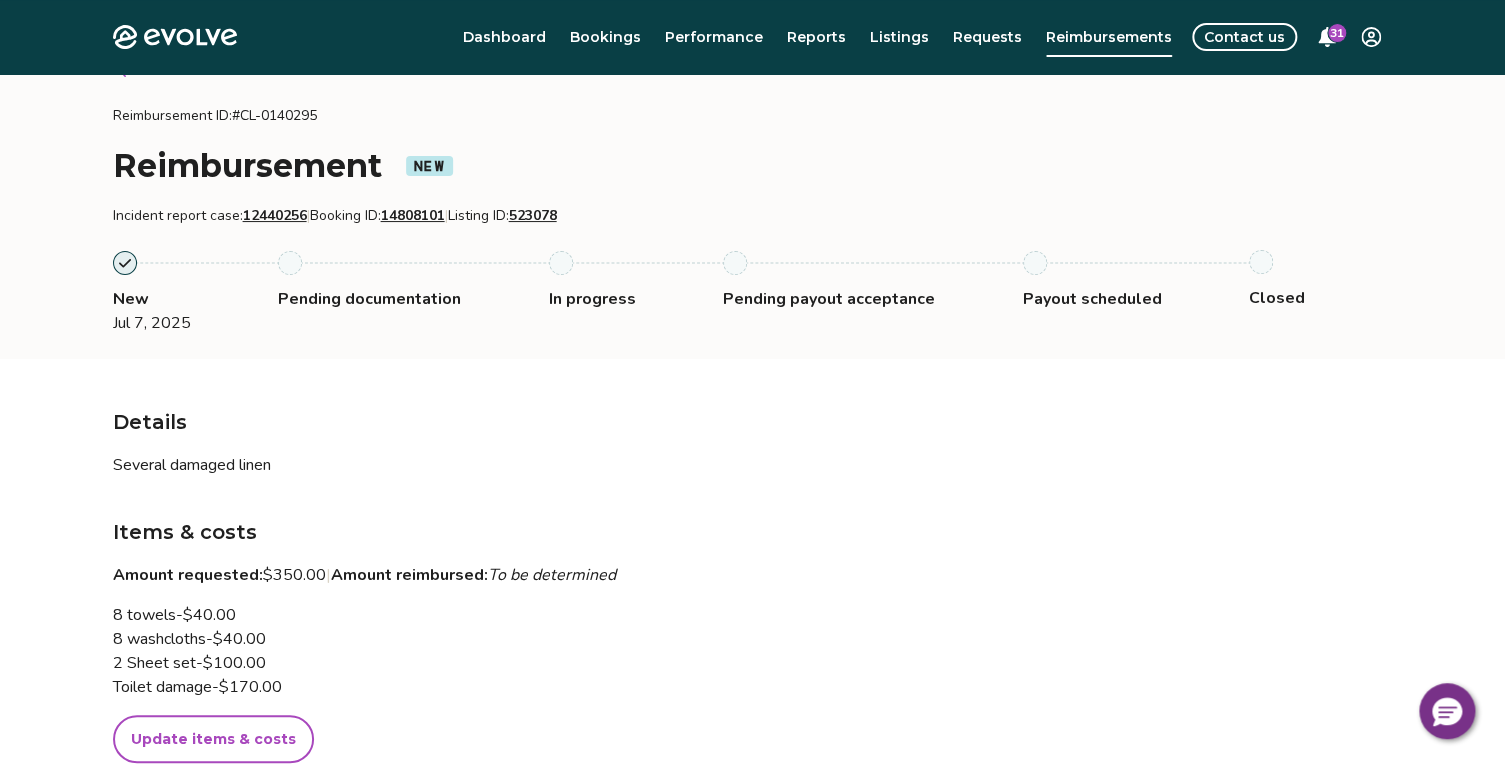 scroll, scrollTop: 0, scrollLeft: 0, axis: both 